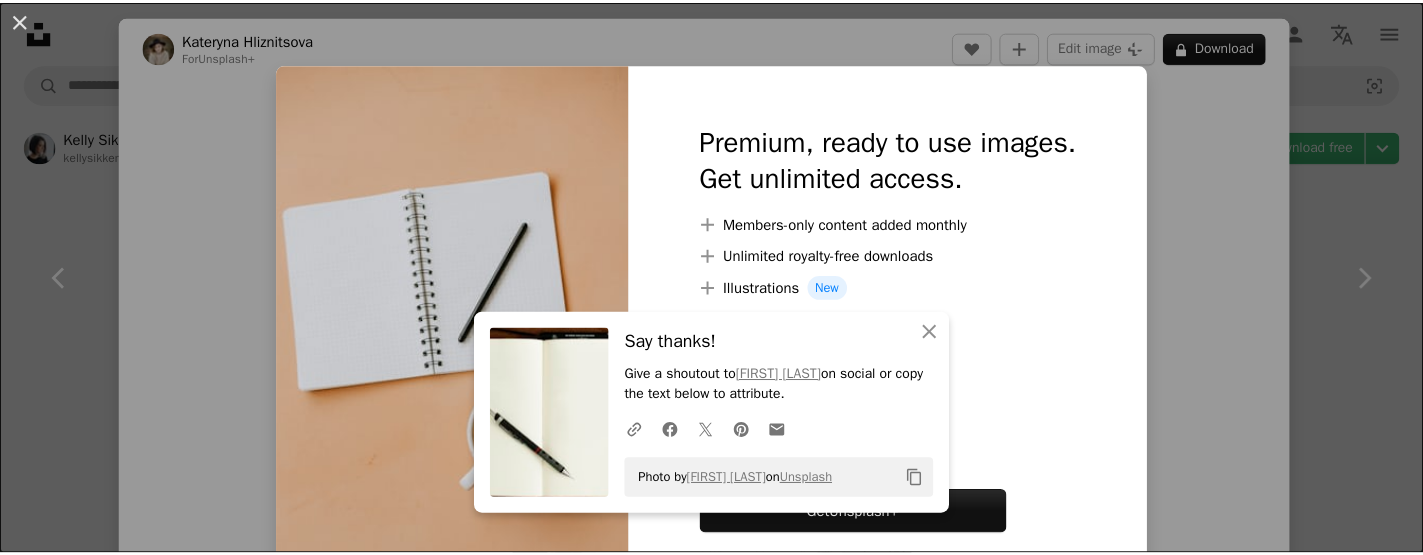 scroll, scrollTop: 2000, scrollLeft: 0, axis: vertical 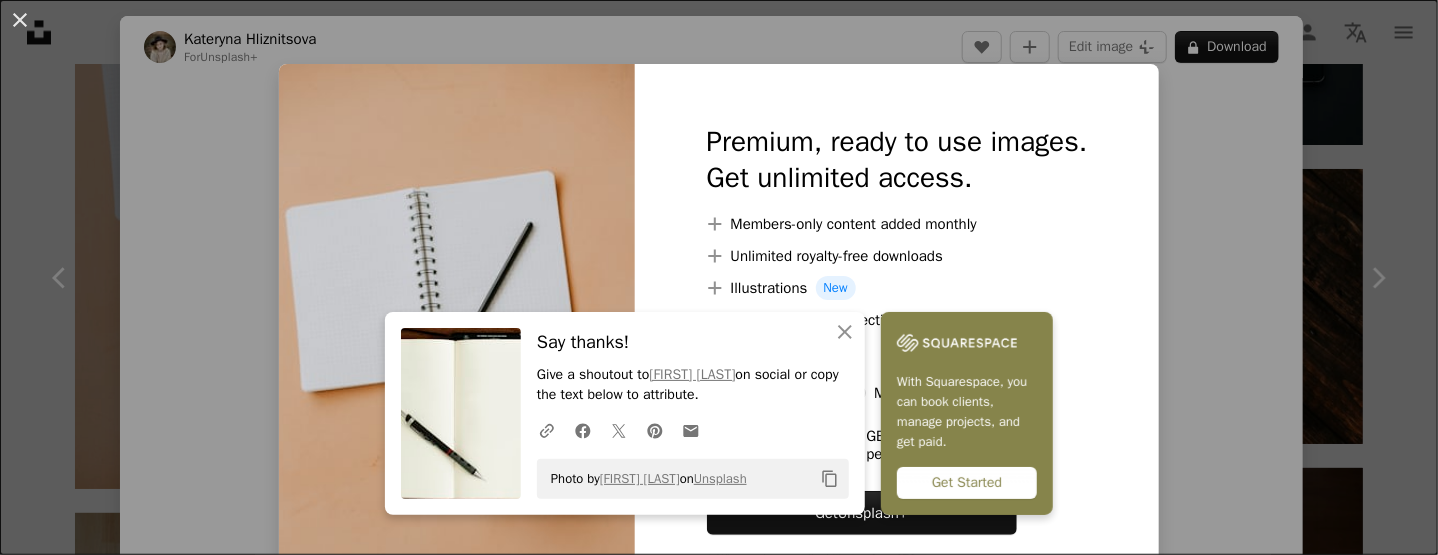 click on "An X shape An X shape Close Say thanks! Give a shoutout to  [FIRST] [LAST]  on social or copy the text below to attribute. A URL sharing icon (chains) Facebook icon X (formerly Twitter) icon Pinterest icon An envelope Photo by  [FIRST] [LAST]  on  Unsplash
Copy content With Squarespace, you can book clients, manage projects, and get paid. Get Started Premium, ready to use images. Get unlimited access. A plus sign Members-only content added monthly A plus sign Unlimited royalty-free downloads A plus sign Illustrations  New A plus sign Enhanced legal protections yearly 62%  off monthly £16   £6 GBP per month * Get  Unsplash+ * When paid annually, billed upfront  £72 Taxes where applicable. Renews automatically. Cancel anytime." at bounding box center [719, 277] 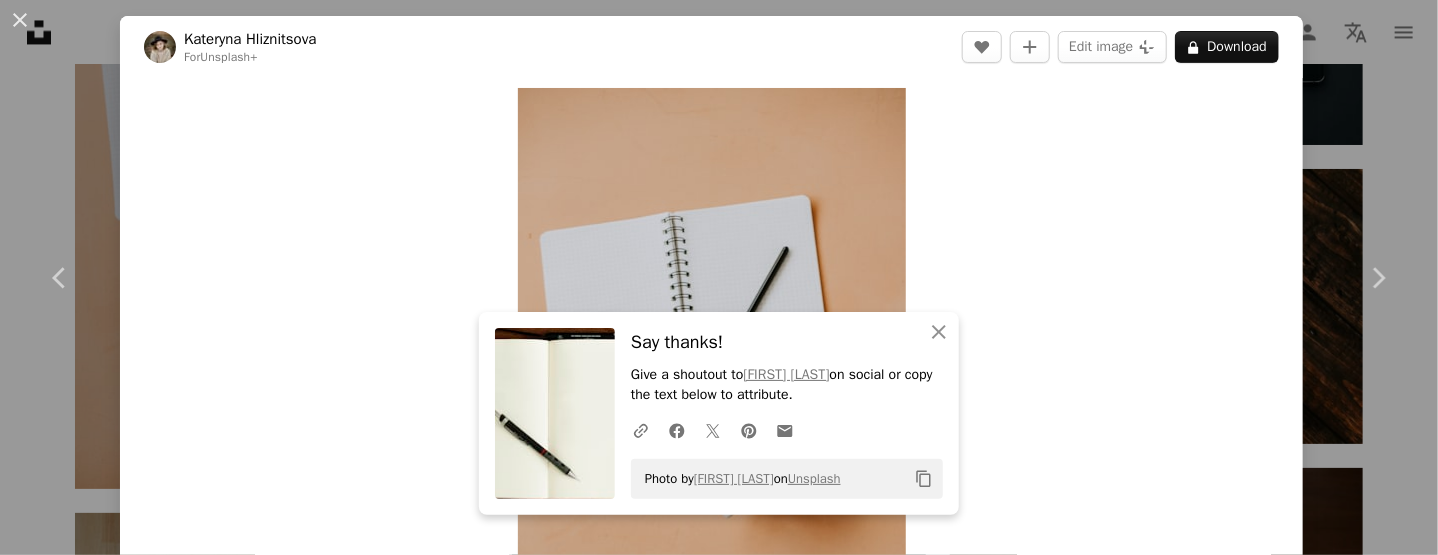 click on "An X shape Chevron left Chevron right An X shape Close Say thanks! Give a shoutout to  [FIRST] [LAST]  on social or copy the text below to attribute. A URL sharing icon (chains) Facebook icon X (formerly Twitter) icon Pinterest icon An envelope Photo by  [FIRST] [LAST]  on  Unsplash
Copy content [FIRST] [LAST] For  Unsplash+ A heart A plus sign Edit image   Plus sign for Unsplash+ A lock   Download Zoom in A forward-right arrow Share More Actions Calendar outlined Published on  [MONTH] [DAY], [YEAR] Safety Licensed under the  Unsplash+ License coffee work minimal desk drink notebook work from home Creative Commons images From this series Chevron right Plus sign for Unsplash+ Plus sign for Unsplash+ Plus sign for Unsplash+ Plus sign for Unsplash+ Plus sign for Unsplash+ Plus sign for Unsplash+ Plus sign for Unsplash+ Plus sign for Unsplash+ Plus sign for Unsplash+ Plus sign for Unsplash+ Plus sign for Unsplash+ Plus sign for Unsplash+ Related images Plus sign for Unsplash+ A heart A plus sign [FIRST] [LAST] For" at bounding box center [719, 277] 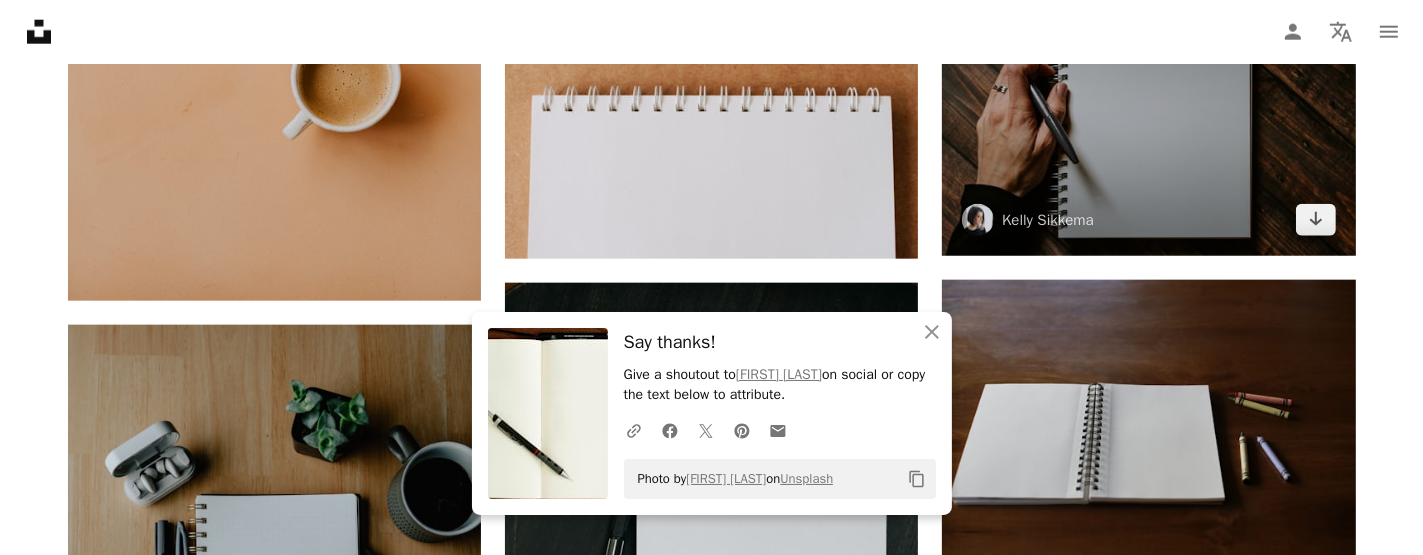 scroll, scrollTop: 2200, scrollLeft: 0, axis: vertical 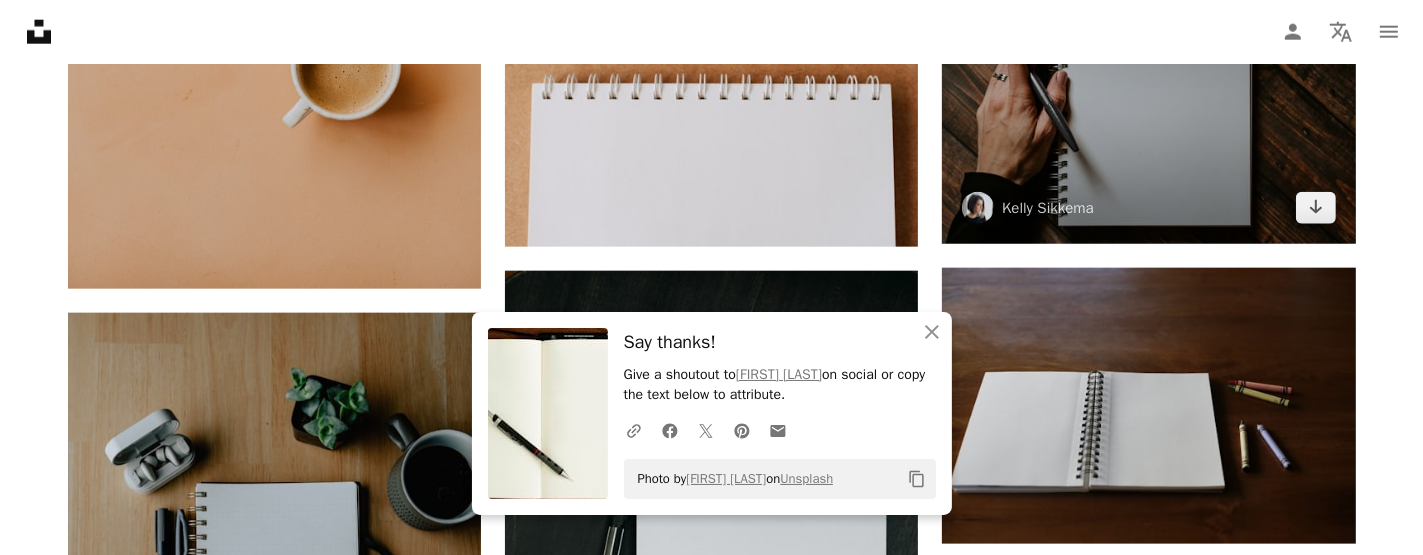 click at bounding box center (1148, 106) 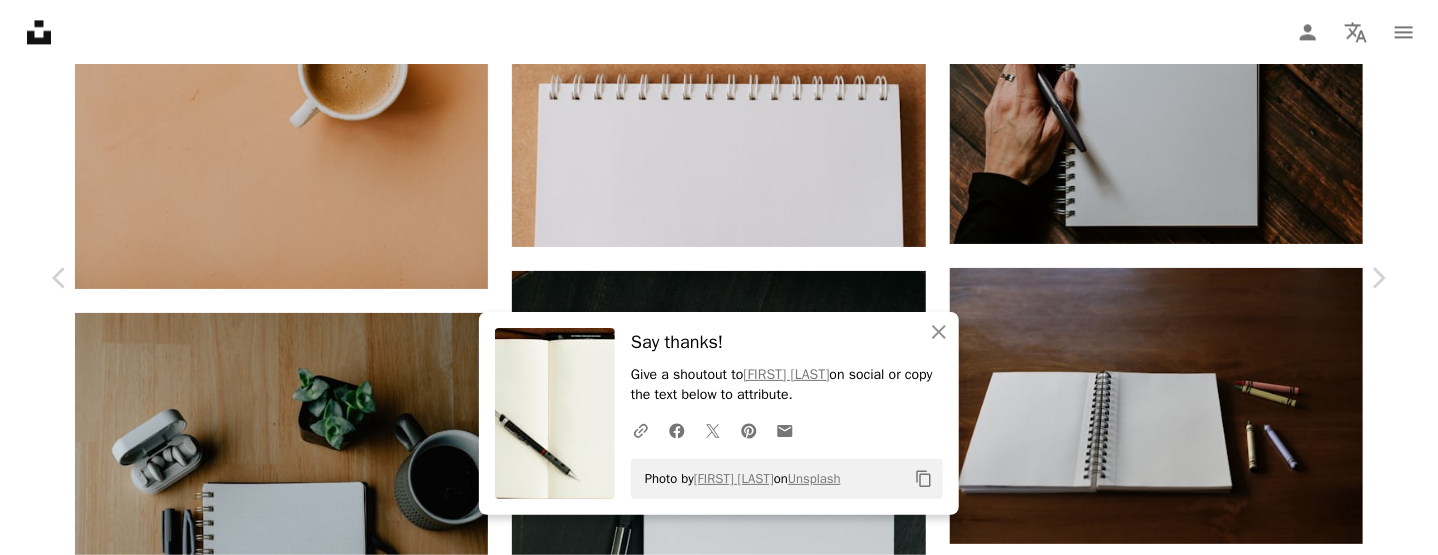 click on "Chevron down" 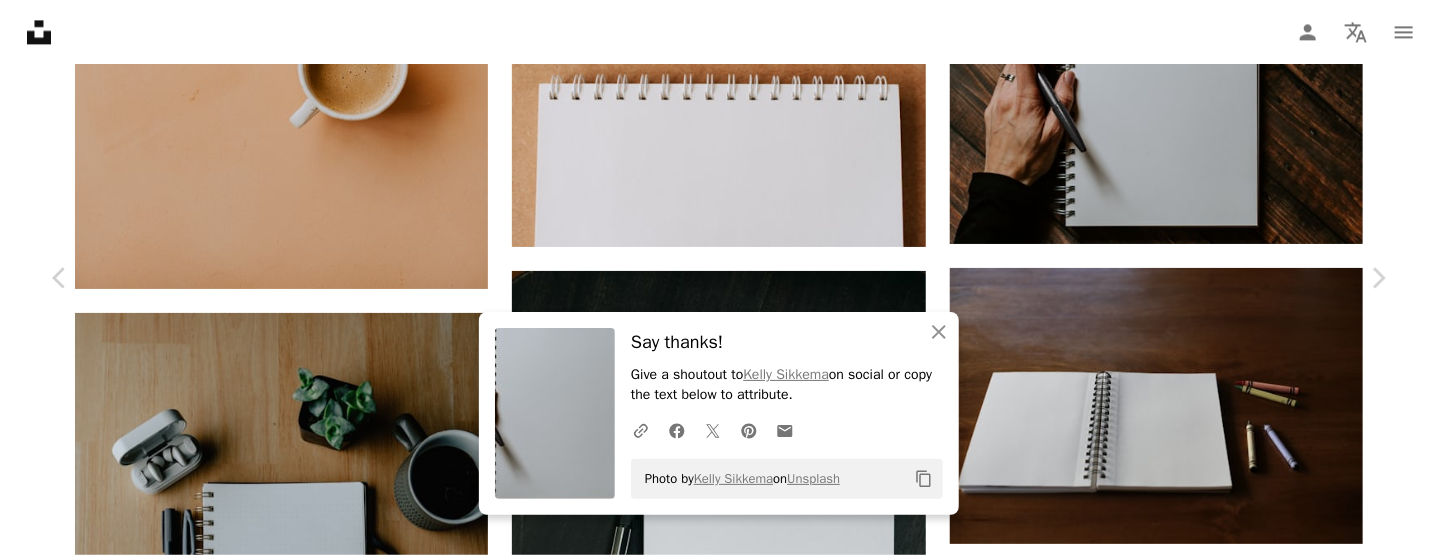 click on "An X shape Chevron left Chevron right An X shape Close Say thanks! Give a shoutout to  [FIRST] [LAST]  on social or copy the text below to attribute. A URL sharing icon (chains) Facebook icon X (formerly Twitter) icon Pinterest icon An envelope Photo by  [FIRST] [LAST]  on  Unsplash
Copy content [FIRST] [LAST] [USERNAME] A heart A plus sign Edit image   Plus sign for Unsplash+ Download free Chevron down Zoom in Views 1,595,271 Downloads 23,432 Featured in Photos A forward-right arrow Share Info icon Info More Actions Left hand holding a pen with blank notebook Calendar outlined Published on  [MONTH] [DAY], [YEAR] Camera NIKON CORPORATION, NIKON D500 Safety Free to use under the  Unsplash License human grey text diary Browse premium related images on iStock  |  Save 20% with code UNSPLASH20 View more on iStock  ↗ Related images A heart A plus sign [FIRST] [LAST] Arrow pointing down Plus sign for Unsplash+ A heart A plus sign Getty Images For  Unsplash+ A lock   Download A heart A plus sign [FIRST] [LAST]" at bounding box center [719, 2459] 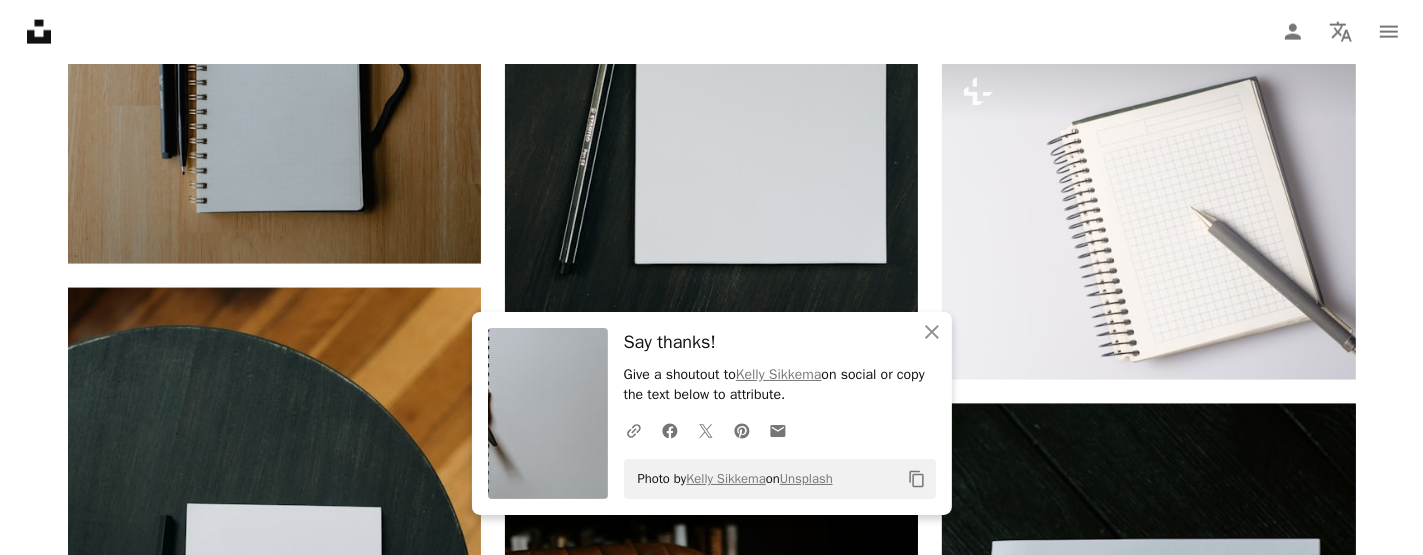 scroll, scrollTop: 2800, scrollLeft: 0, axis: vertical 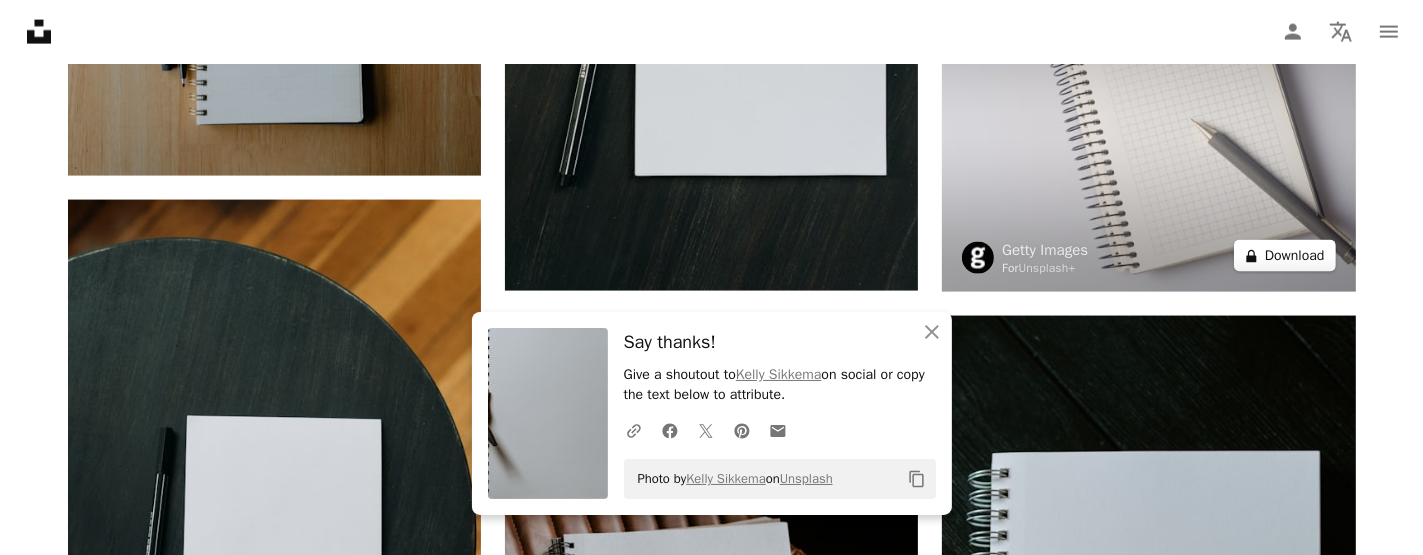 click on "A lock   Download" at bounding box center [1285, 256] 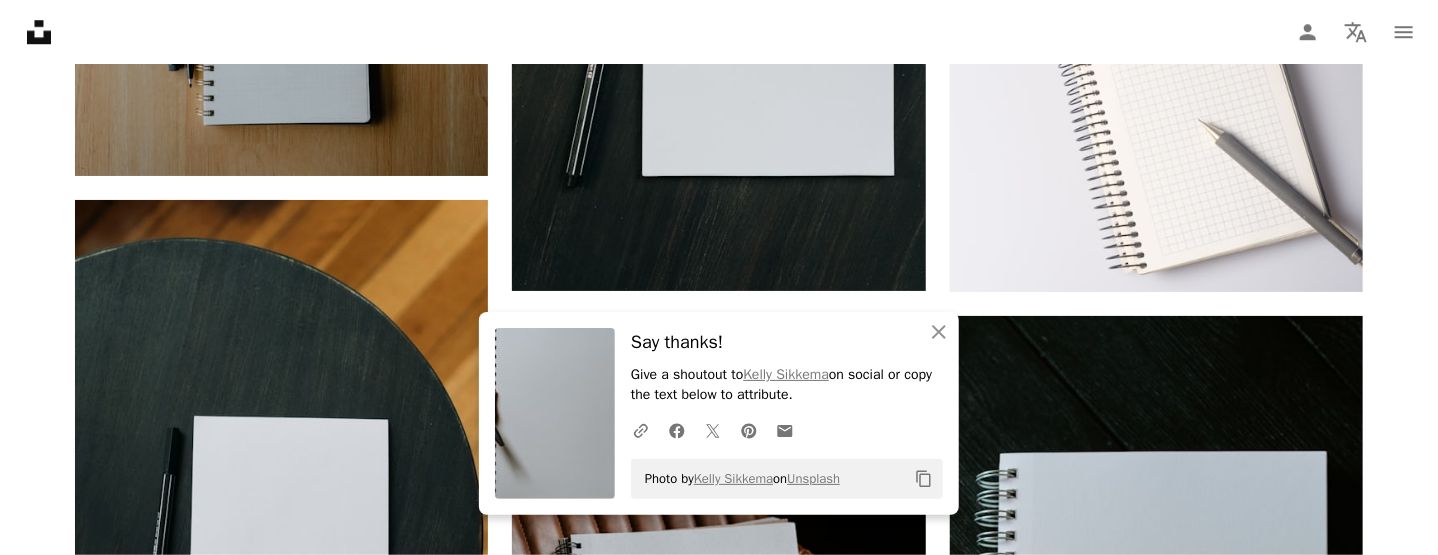 click on "An X shape An X shape Close Say thanks! Give a shoutout to  [FIRST] [LAST]  on social or copy the text below to attribute. A URL sharing icon (chains) Facebook icon X (formerly Twitter) icon Pinterest icon An envelope Photo by  [FIRST] [LAST]  on  Unsplash
Copy content Premium, ready to use images. Get unlimited access. A plus sign Members-only content added monthly A plus sign Unlimited royalty-free downloads A plus sign Illustrations  New A plus sign Enhanced legal protections yearly 62%  off monthly £16   £6 GBP per month * Get  Unsplash+ * When paid annually, billed upfront  £72 Taxes where applicable. Renews automatically. Cancel anytime." at bounding box center (719, 4273) 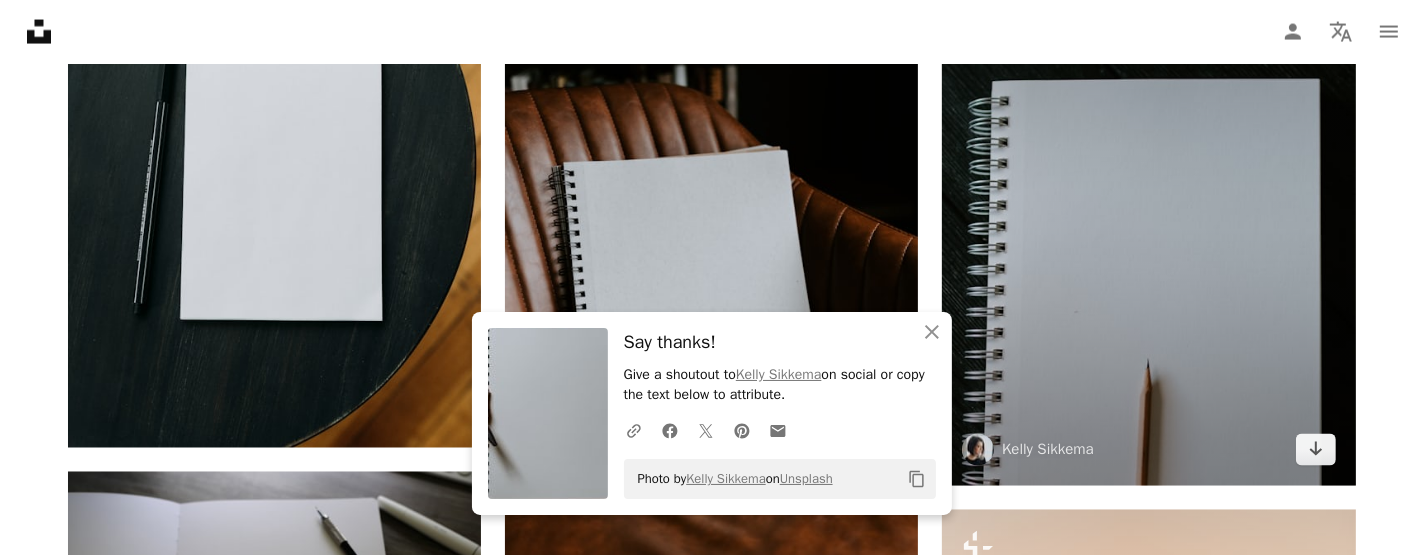 scroll, scrollTop: 3200, scrollLeft: 0, axis: vertical 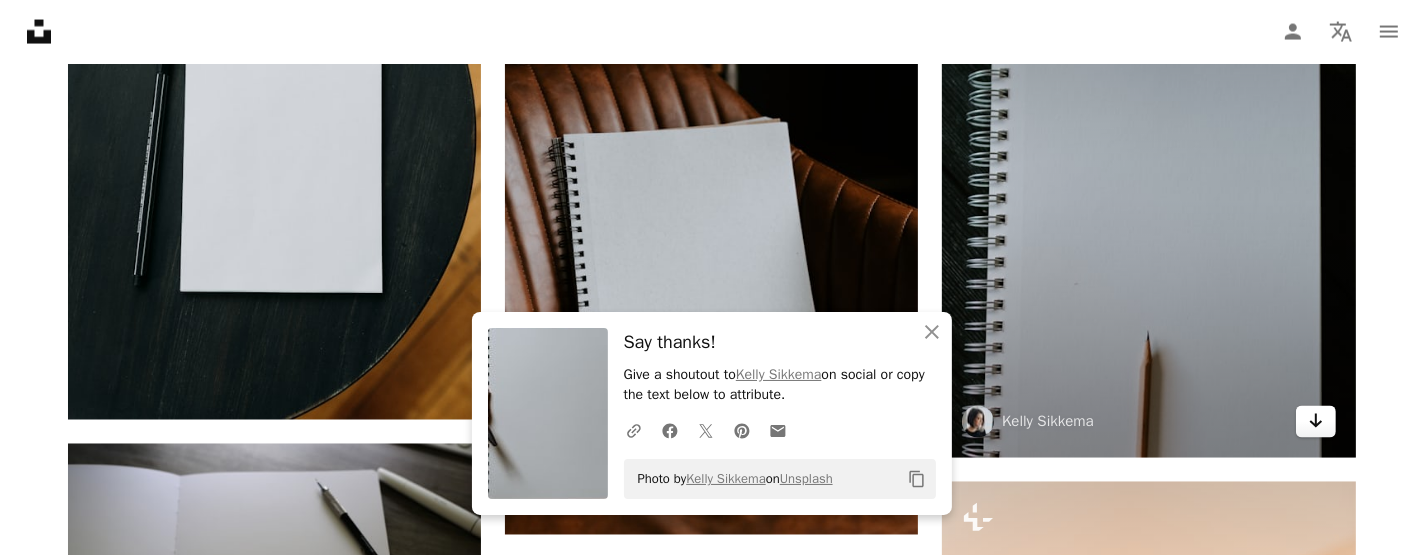 click on "Arrow pointing down" 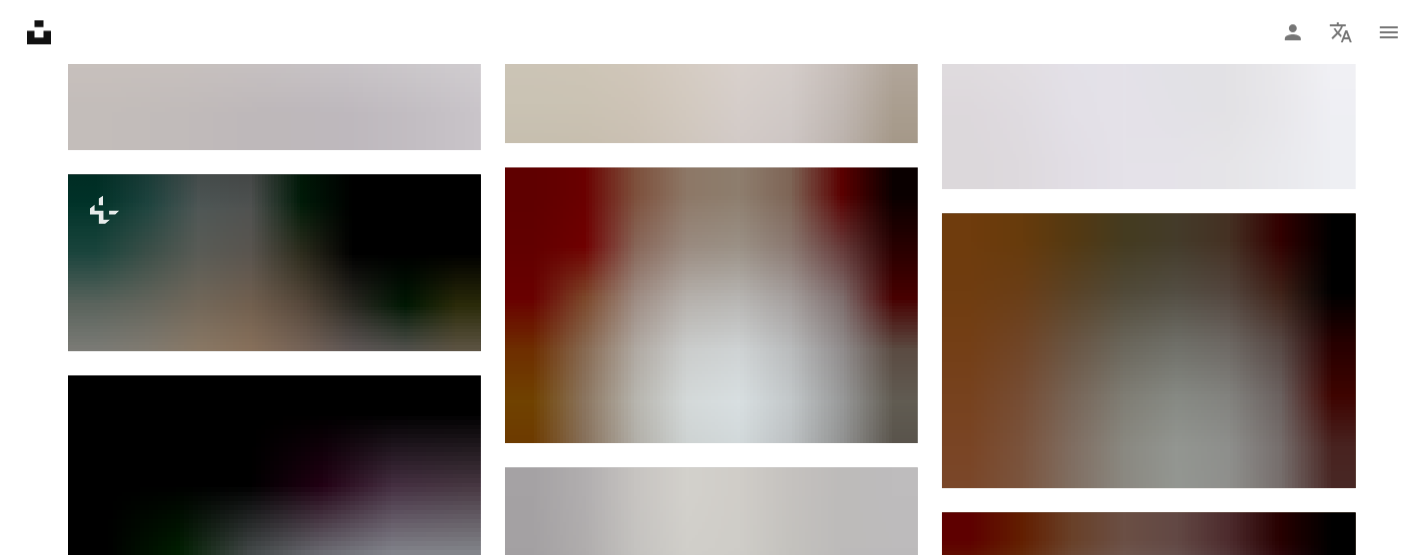 scroll, scrollTop: 4800, scrollLeft: 0, axis: vertical 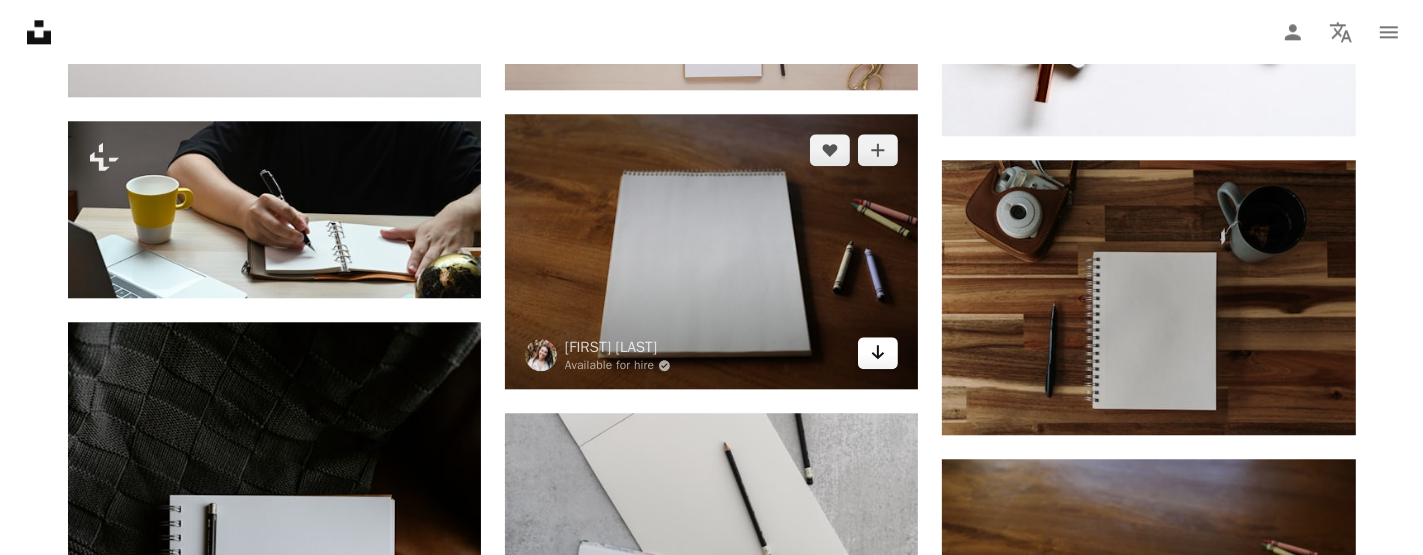 click on "Arrow pointing down" at bounding box center (878, 353) 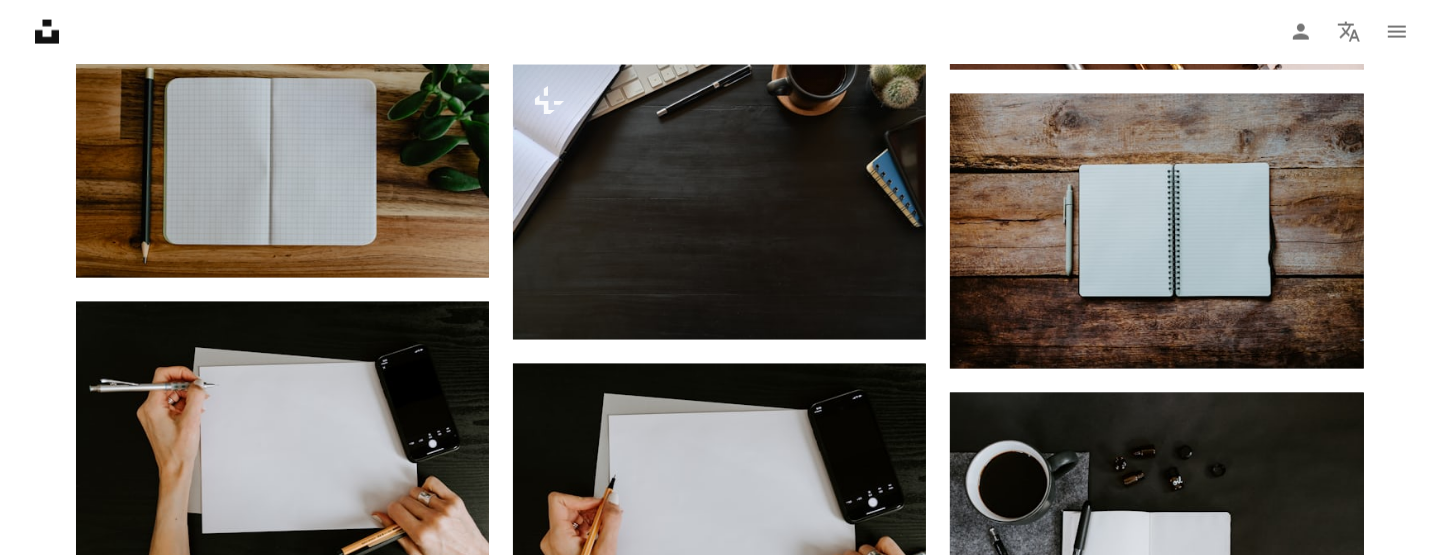 scroll, scrollTop: 10200, scrollLeft: 0, axis: vertical 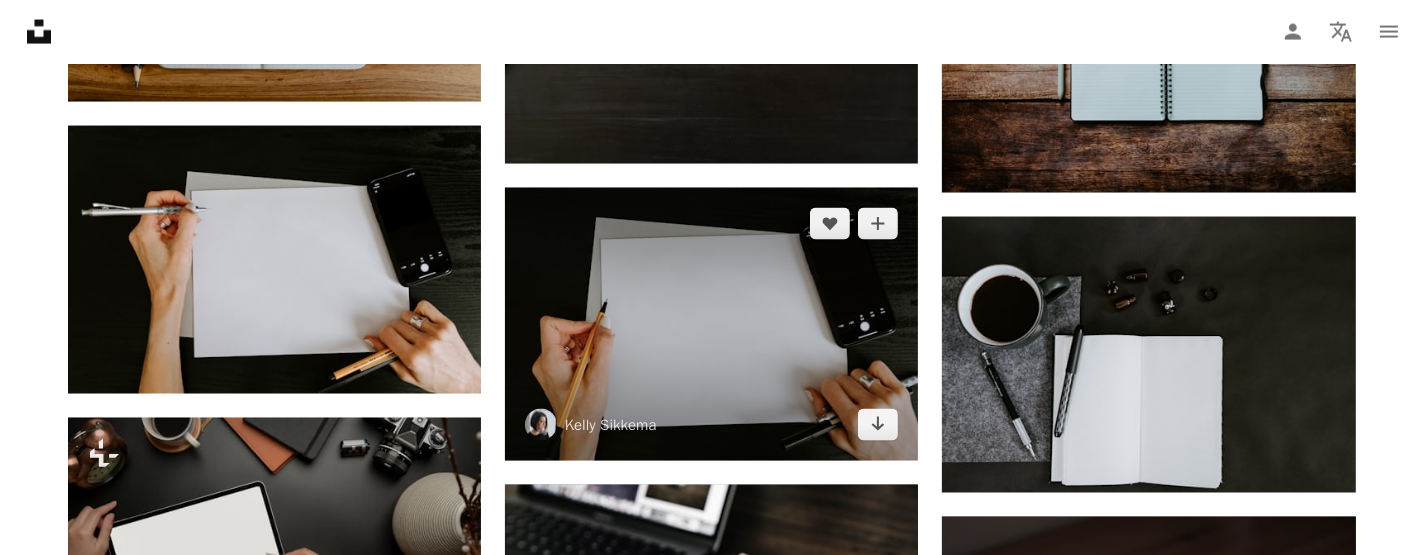 click at bounding box center (711, 324) 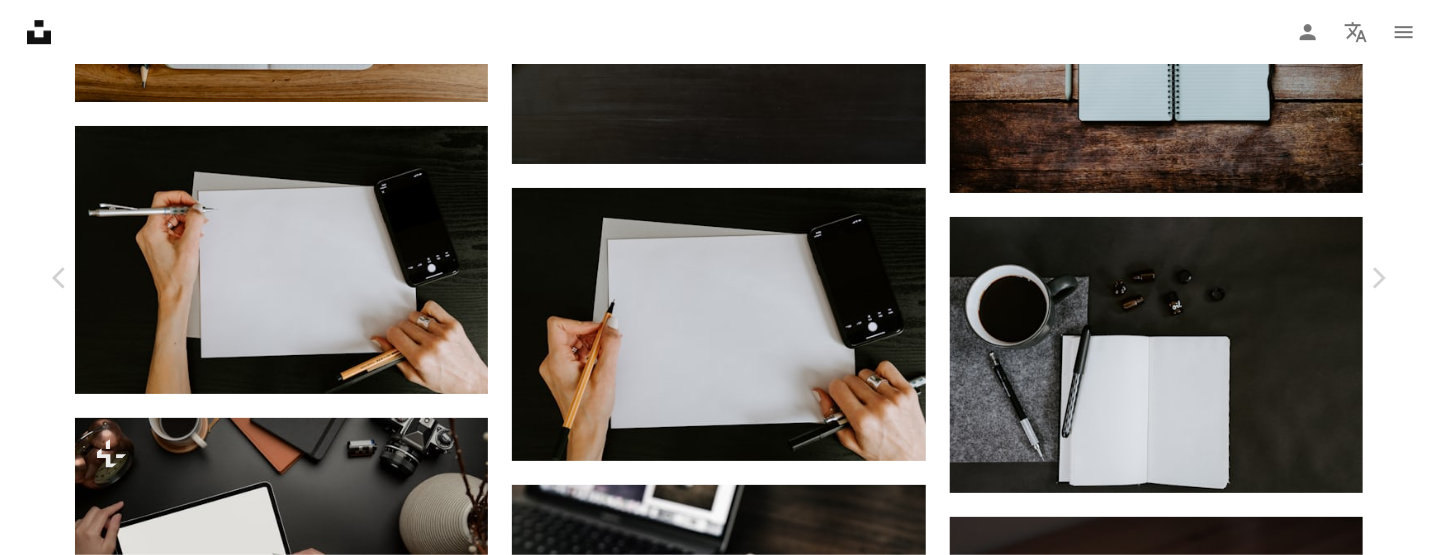 click on "Chevron down" 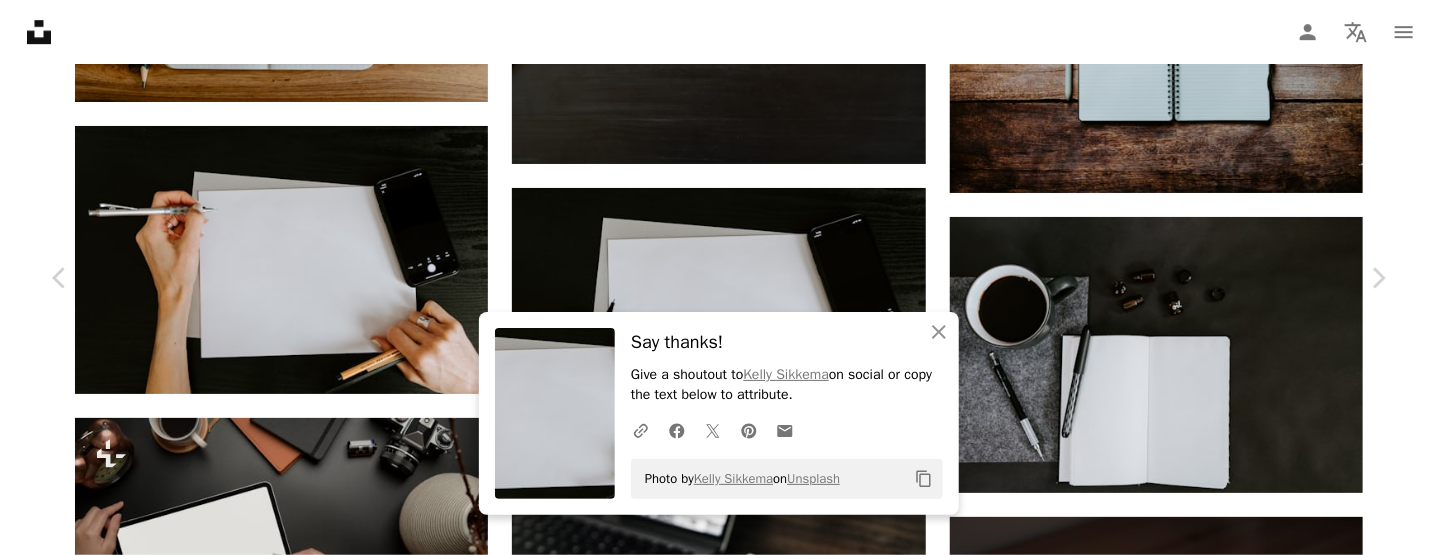 scroll, scrollTop: 1700, scrollLeft: 0, axis: vertical 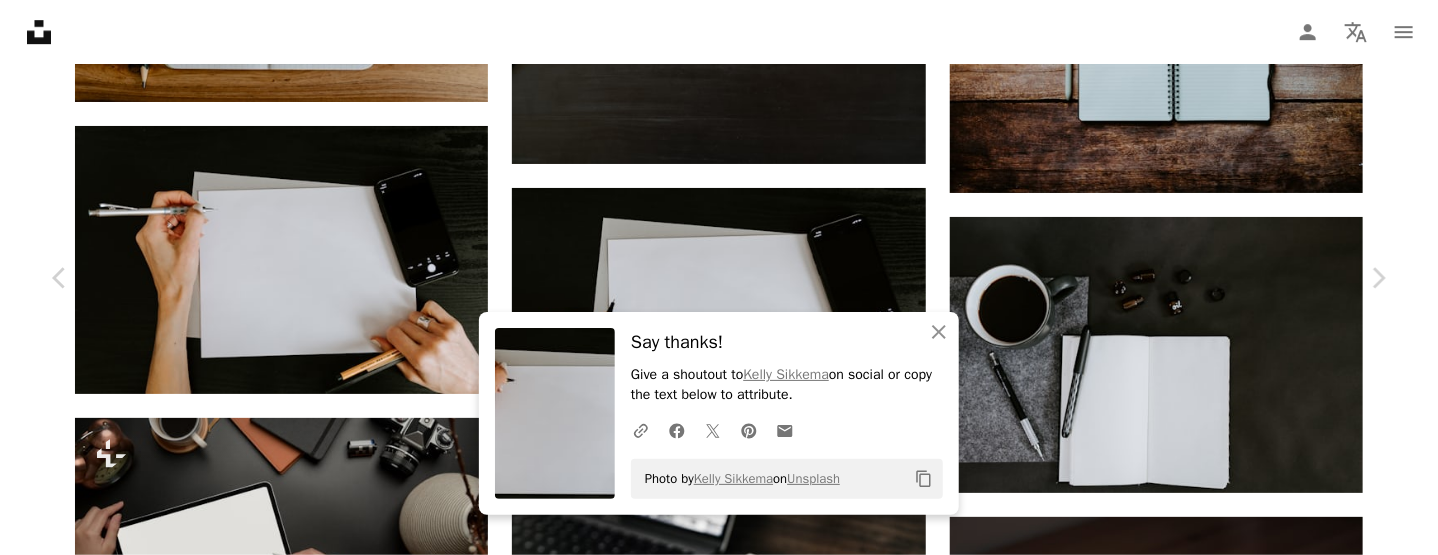 click on "An X shape Chevron left Chevron right An X shape Close Say thanks! Give a shoutout to  [FIRST] [LAST]  on social or copy the text below to attribute. A URL sharing icon (chains) Facebook icon X (formerly Twitter) icon Pinterest icon An envelope Photo by  [FIRST] [LAST]  on  Unsplash
Copy content [FIRST] [LAST] [USERNAME] A heart A plus sign Edit image   Plus sign for Unsplash+ Download free Chevron down Zoom in Views 848,071 Downloads 6,245 A forward-right arrow Share Info icon Info More Actions Mockup: blank white paper with hands holding a pen Calendar outlined Published on  [MONTH] [DAY], [YEAR] Camera NIKON CORPORATION, NIKON D500 Safety Free to use under the  Unsplash License hands hand gestures human grey hand skin text canvas finger white board Free pictures Browse premium related images on iStock  |  Save 20% with code UNSPLASH20 View more on iStock  ↗ Related images A heart A plus sign [FIRST] [LAST] Arrow pointing down Plus sign for Unsplash+ A heart A plus sign Getty Images For  Unsplash+" at bounding box center [719, 4116] 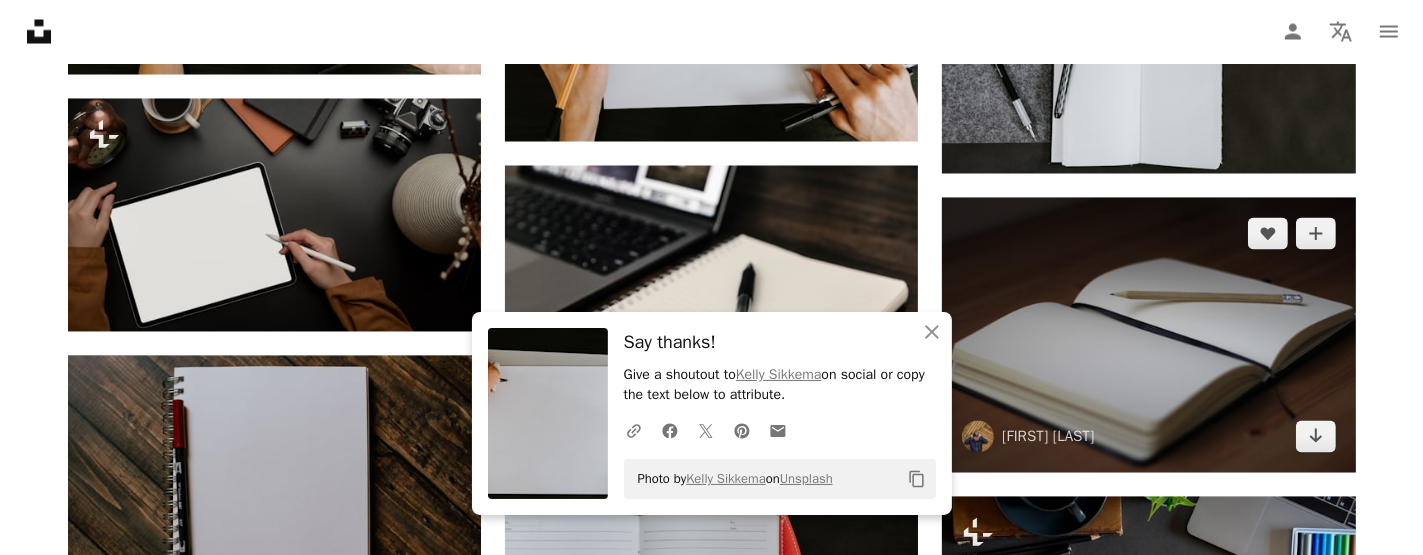 scroll, scrollTop: 10500, scrollLeft: 0, axis: vertical 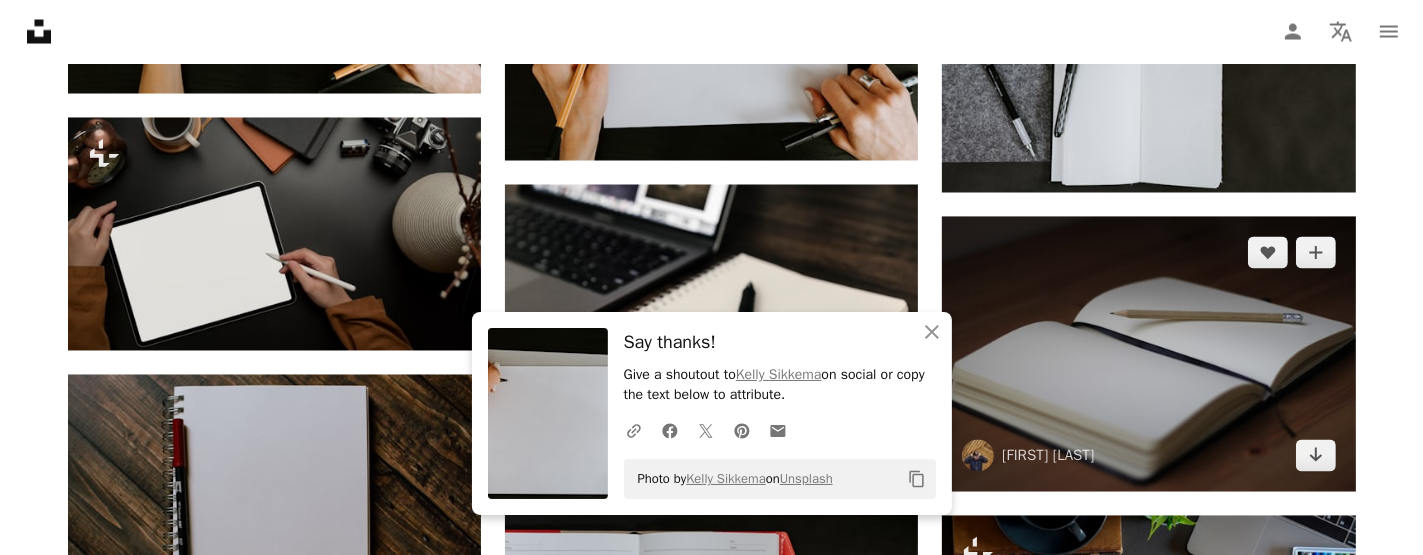 click at bounding box center [1148, 354] 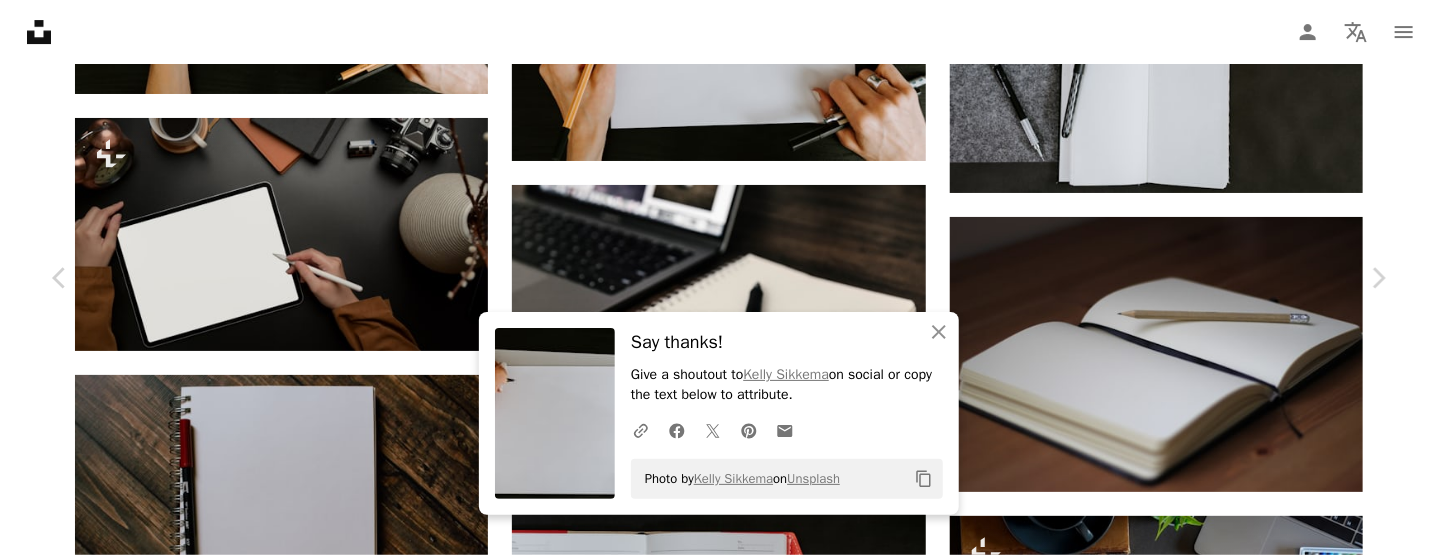 click on "Chevron down" 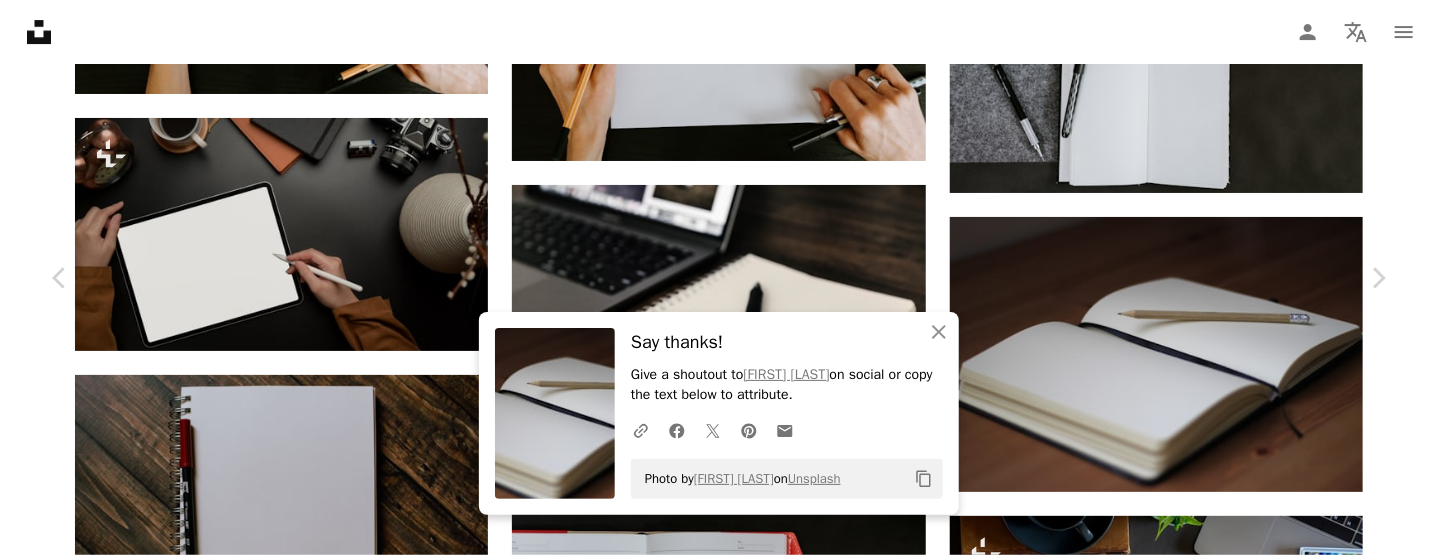 click on "An X shape Chevron left Chevron right An X shape Close Say thanks! Give a shoutout to  [FIRST] [LAST]  on social or copy the text below to attribute. A URL sharing icon (chains) Facebook icon X (formerly Twitter) icon Pinterest icon An envelope Photo by  [FIRST] [LAST]  on  Unsplash
Copy content [FIRST] [LAST] [USERNAME] A heart A plus sign Edit image   Plus sign for Unsplash+ Download free Chevron down Zoom in Views 23,469,203 Downloads 240,652 Featured in Photos A forward-right arrow Share Info icon Info More Actions tabel day Calendar outlined Published on  [MONTH] [DAY], [YEAR] Camera Canon, EOS 600D Safety Free to use under the  Unsplash License book writing desk Creative Images notebook new journal open pencil notes start diary blank page tabel writer's block work website grey text Free images Browse premium related images on iStock  |  Save 20% with code UNSPLASH20 View more on iStock  ↗ Related images A heart A plus sign [FIRST] [LAST] Arrow pointing down A heart A plus sign [FIRST] [LAST] A heart" at bounding box center [719, 3815] 